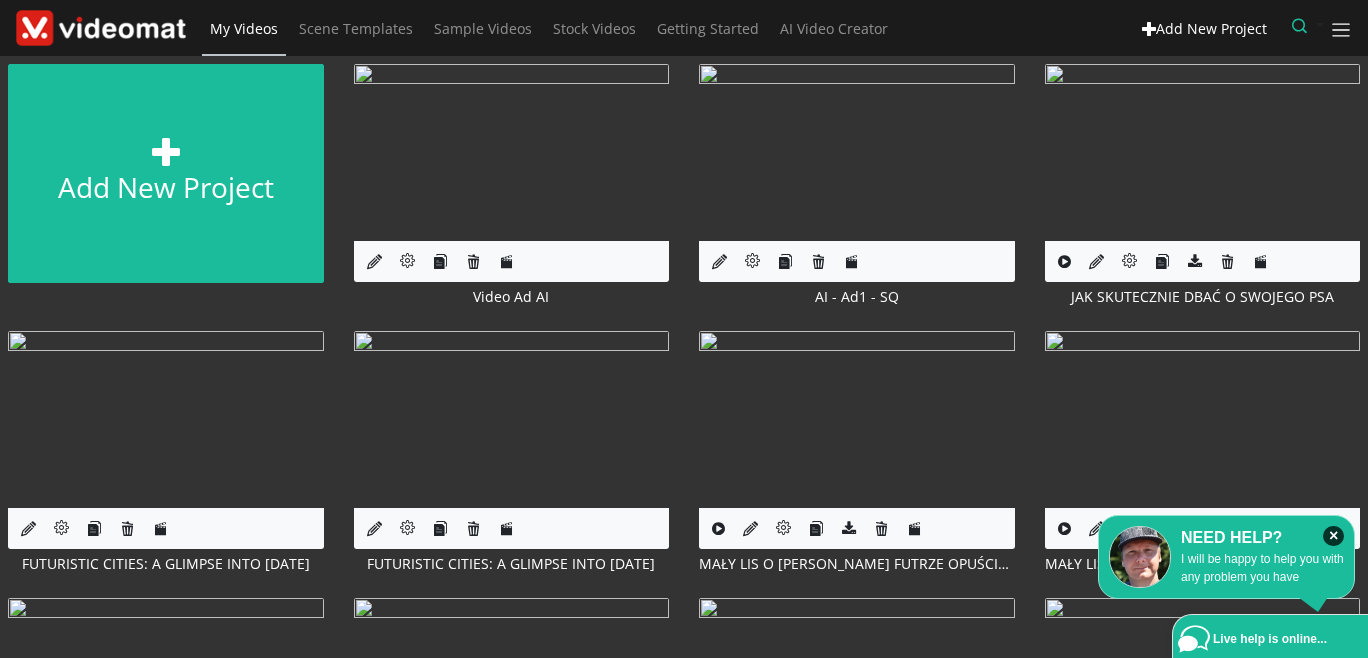 scroll, scrollTop: 0, scrollLeft: 0, axis: both 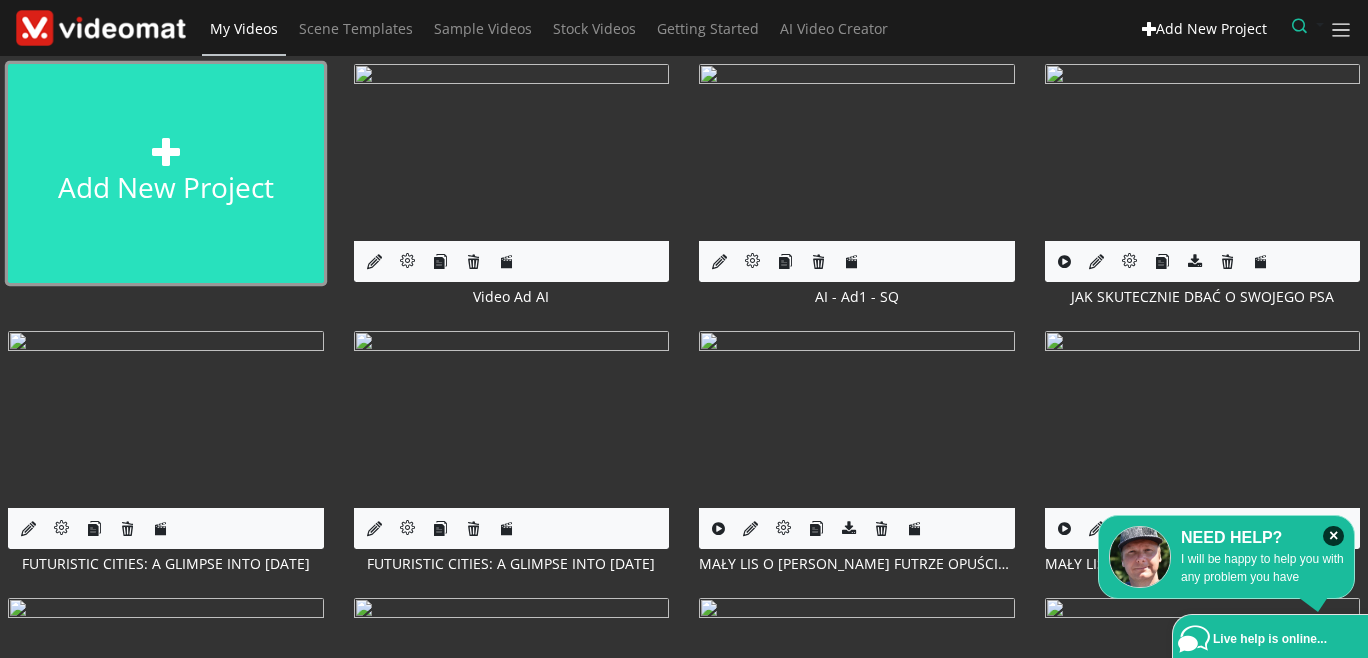 click on "Add new project" at bounding box center (166, 173) 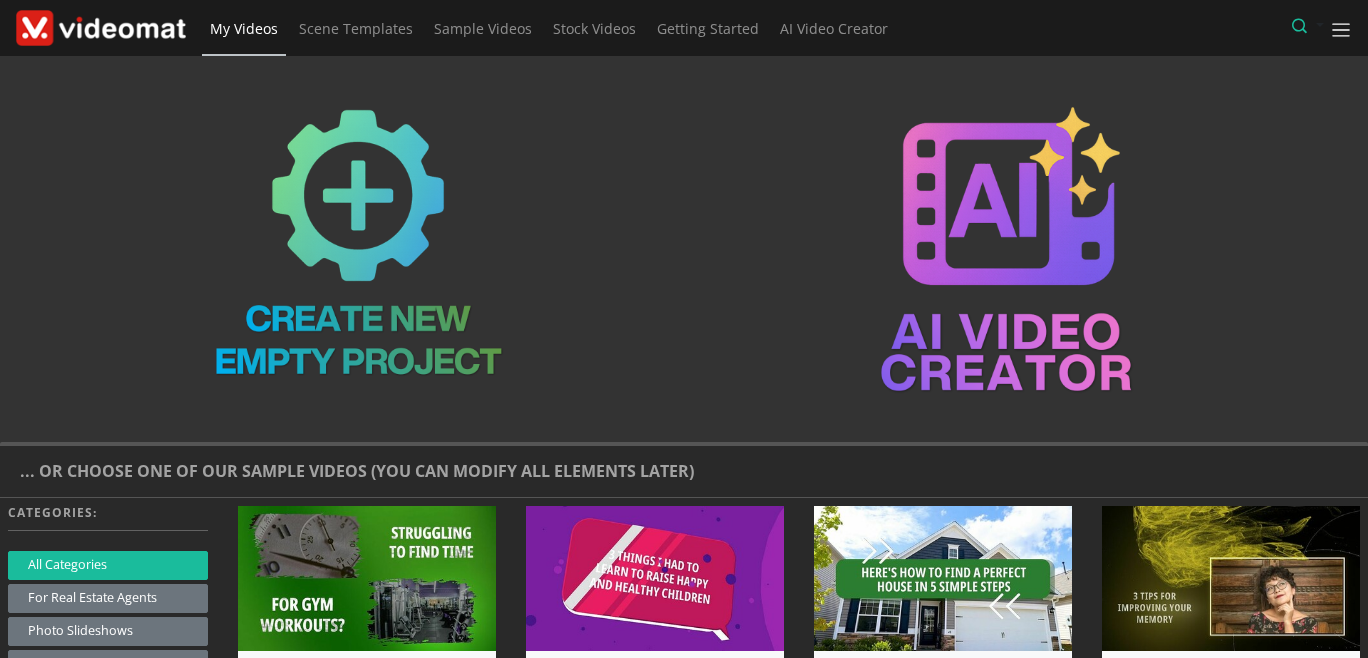 scroll, scrollTop: 0, scrollLeft: 0, axis: both 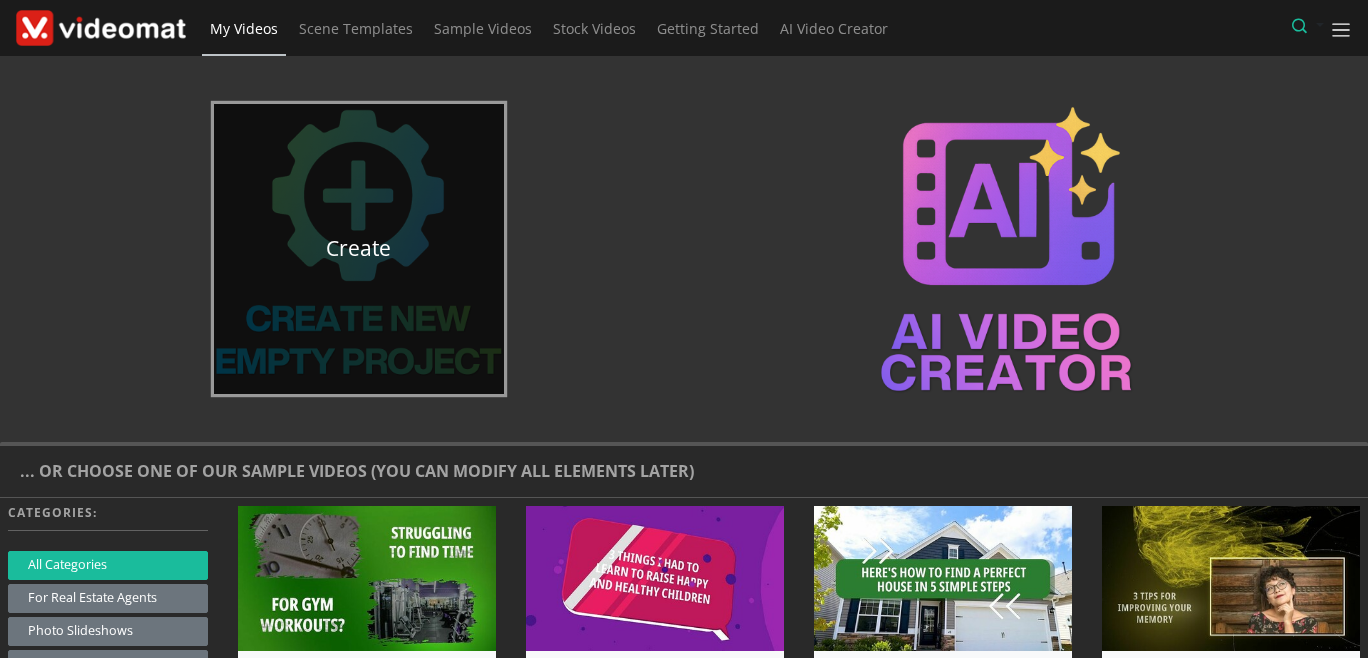 click on "Create" at bounding box center (359, 249) 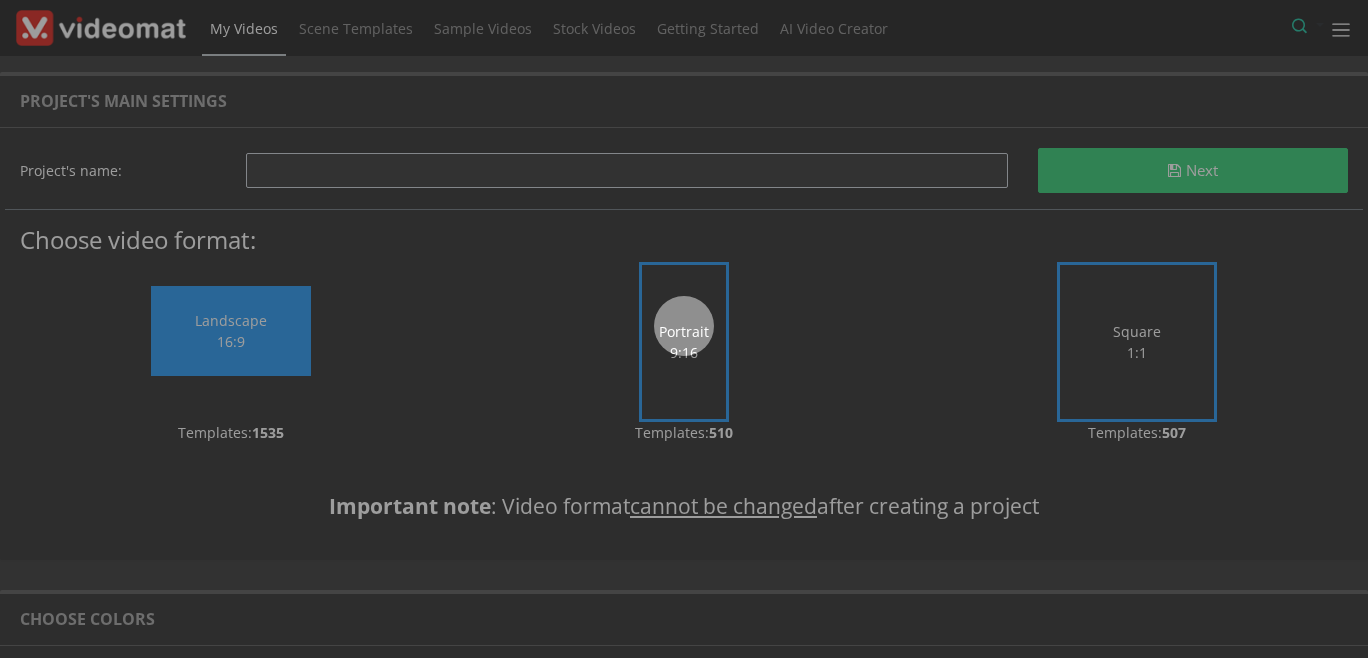 scroll, scrollTop: 0, scrollLeft: 0, axis: both 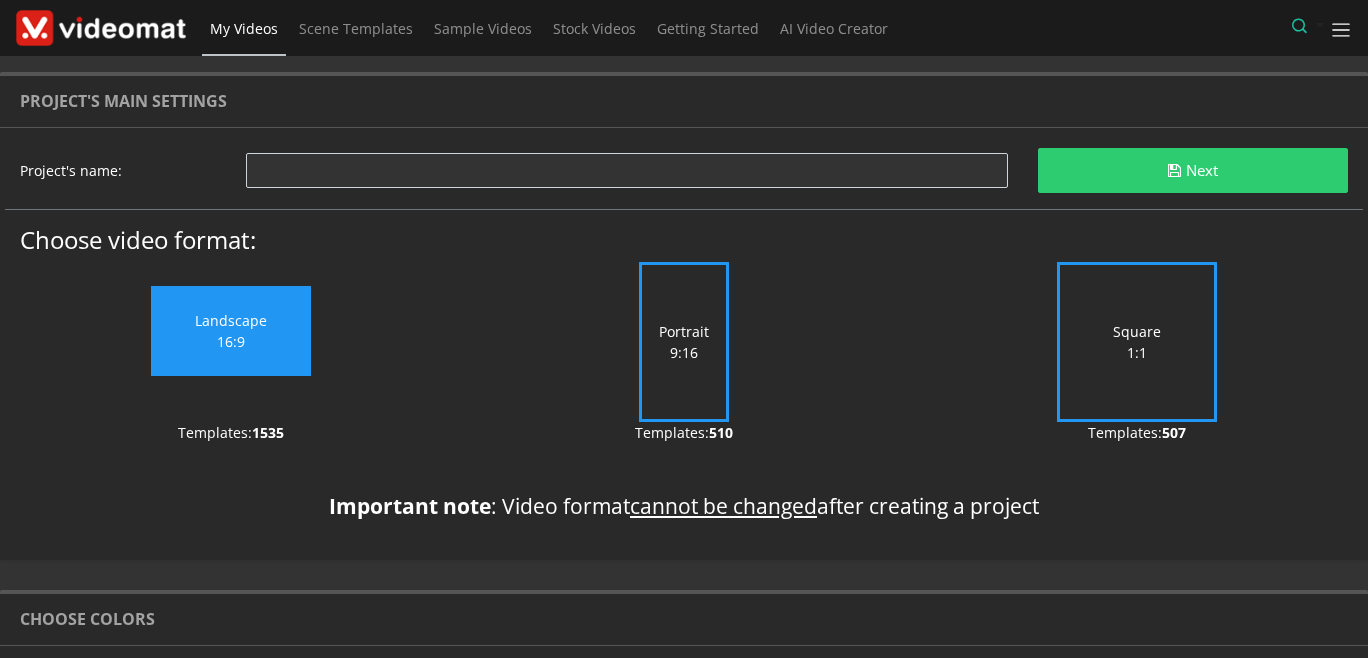 click on "× NEED HELP? I will be happy to help you with any problem you have Live help is online...
My Videos Scene Templates Sample Videos Stock Videos Getting Started AI Video Creator
AI Credits:  593  DDJ  Dims ALL Tpls  STF ALL Tpls  Report diff widths  Clear Tpl modal cache  Profile  Your Downloads  Logout Project's main settings Project's name:  Next Choose video format:
Landscape
16:9
Templates:  1535
Portrait
9:16
Templates:  510
Square
1:1
Templates:  507 Important note : Video format  cannot be changed  after creating a project Choose colors Choose each color separately Primary Color #ff9800 415.31433878449224 Background #2196f3 413.20696993153445 Text Color #ffffff Or choose our predifned pallette A A A A A A A A A A A A A A A A A A A A A A A A A A A A A A A A A A A A A A A A A A" at bounding box center (684, 329) 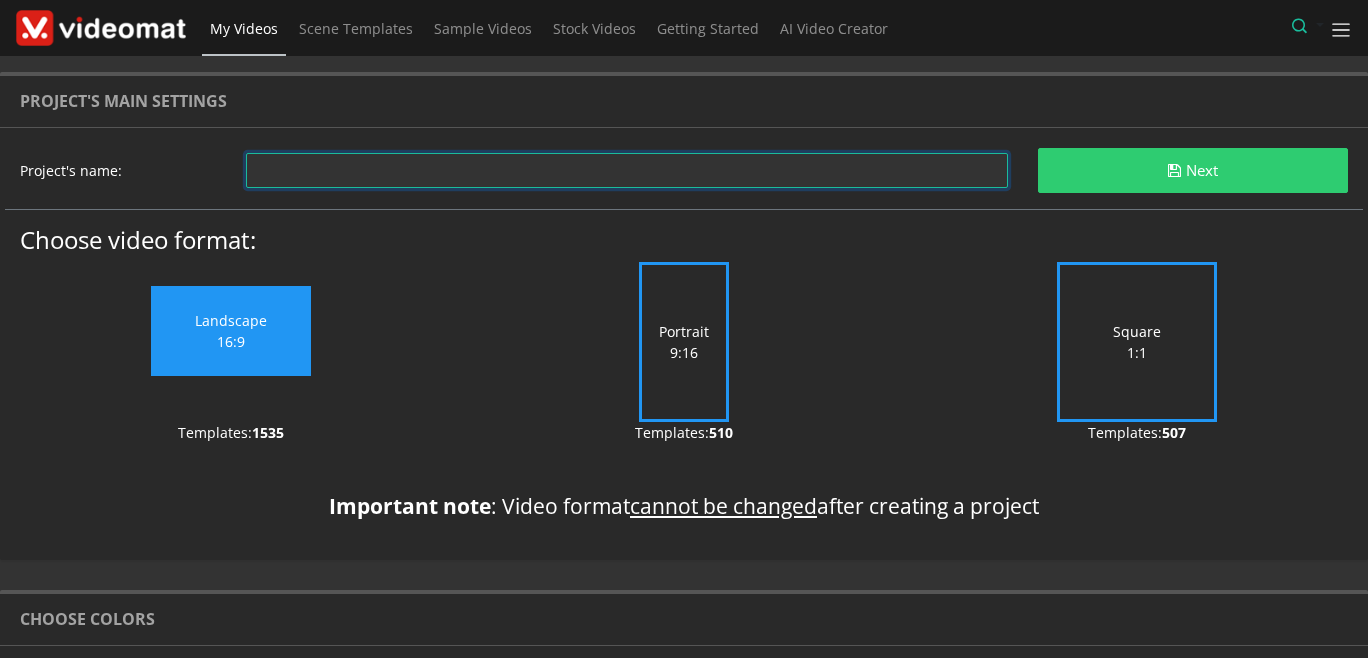 click at bounding box center (627, 170) 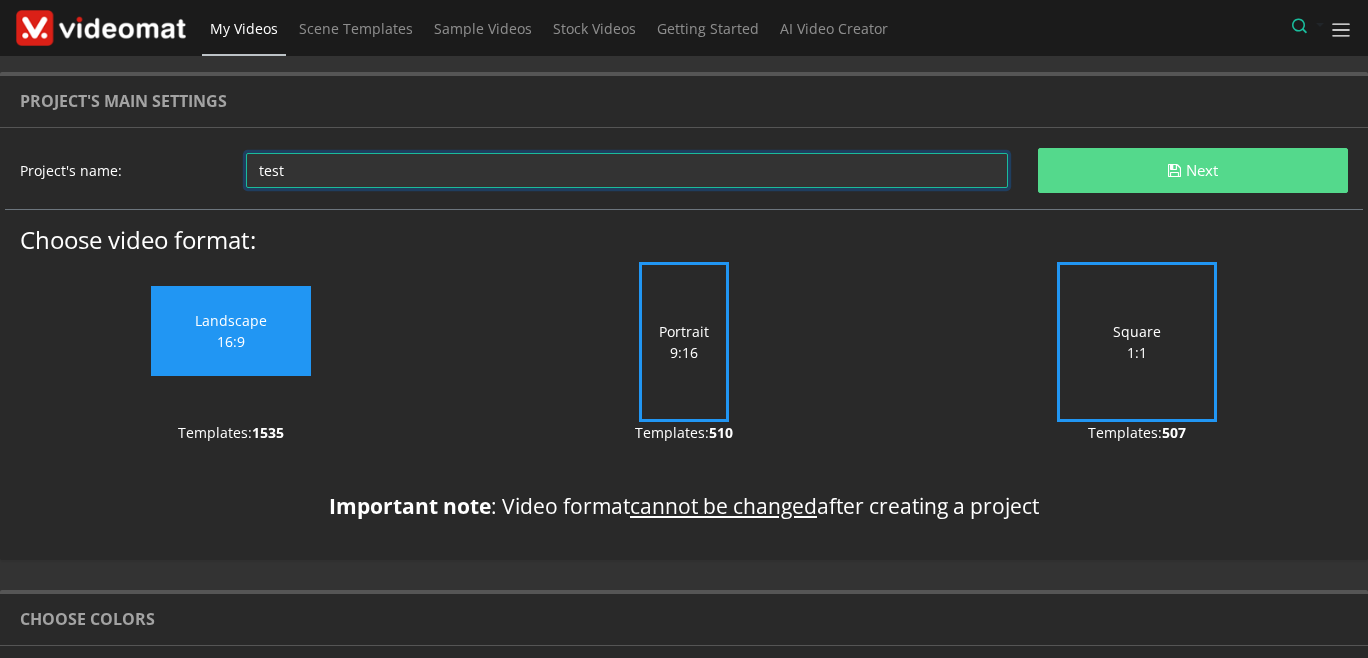 type on "test" 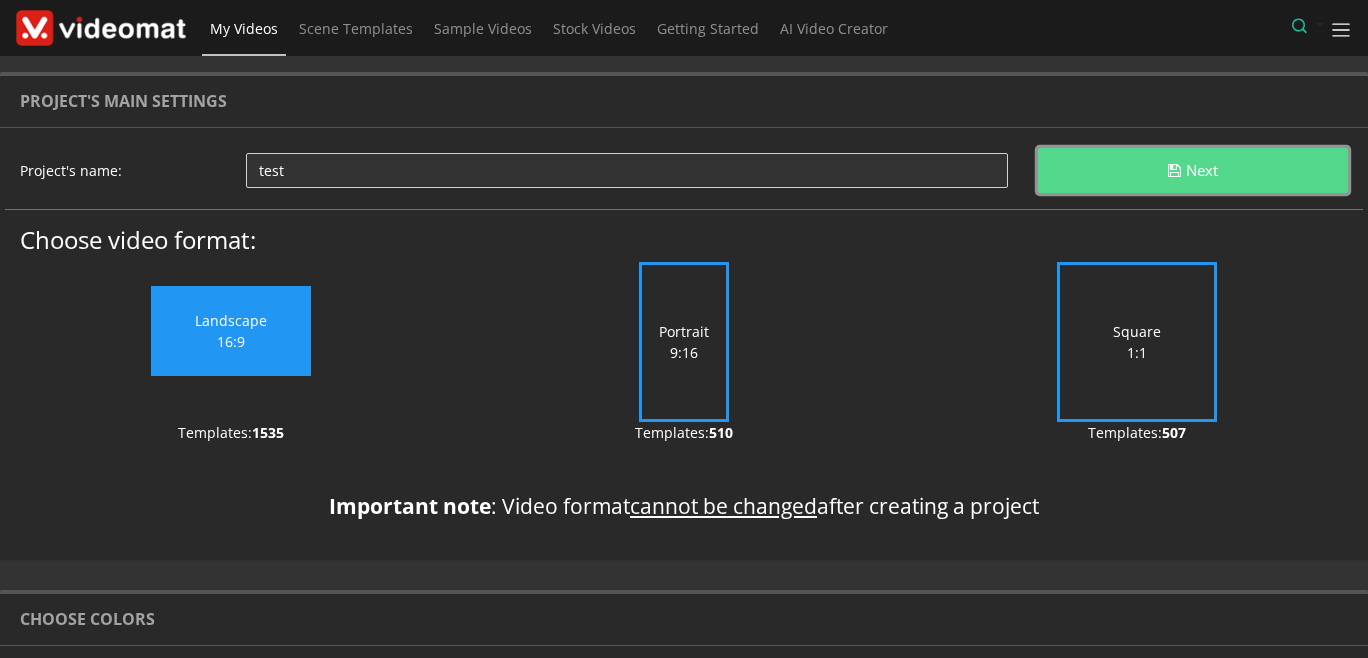 click on "Next" at bounding box center (1193, 170) 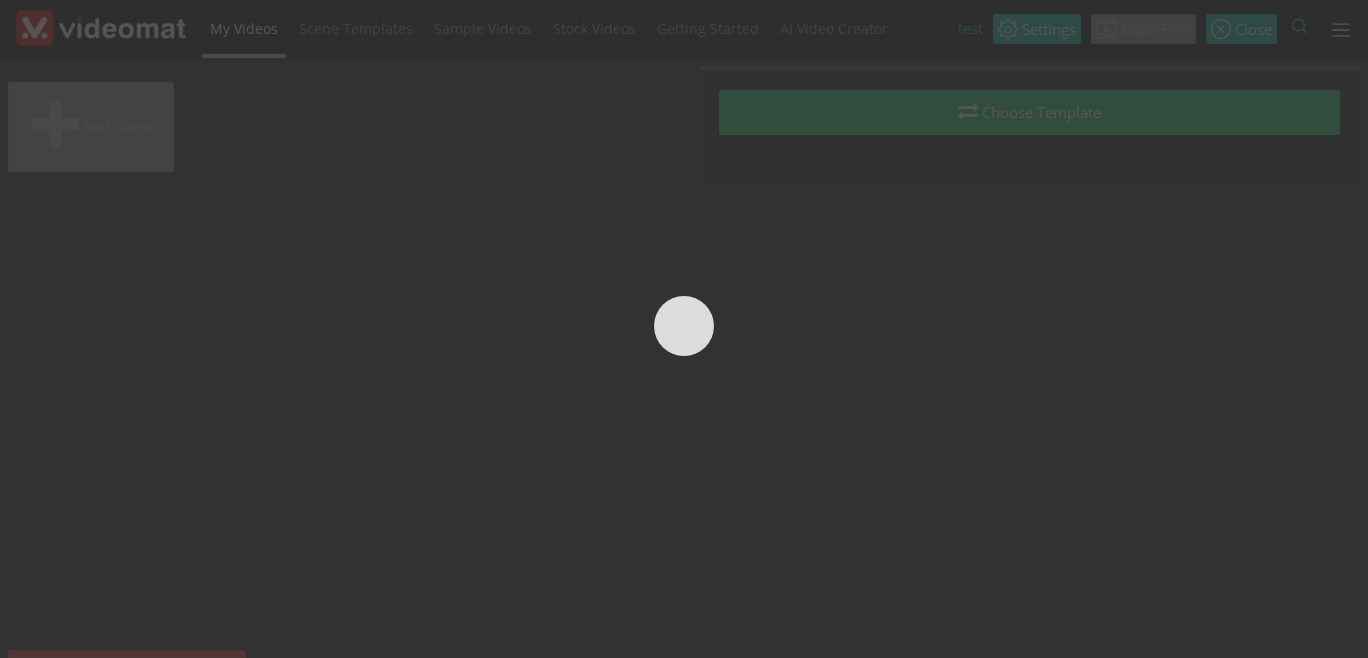 scroll, scrollTop: 0, scrollLeft: 0, axis: both 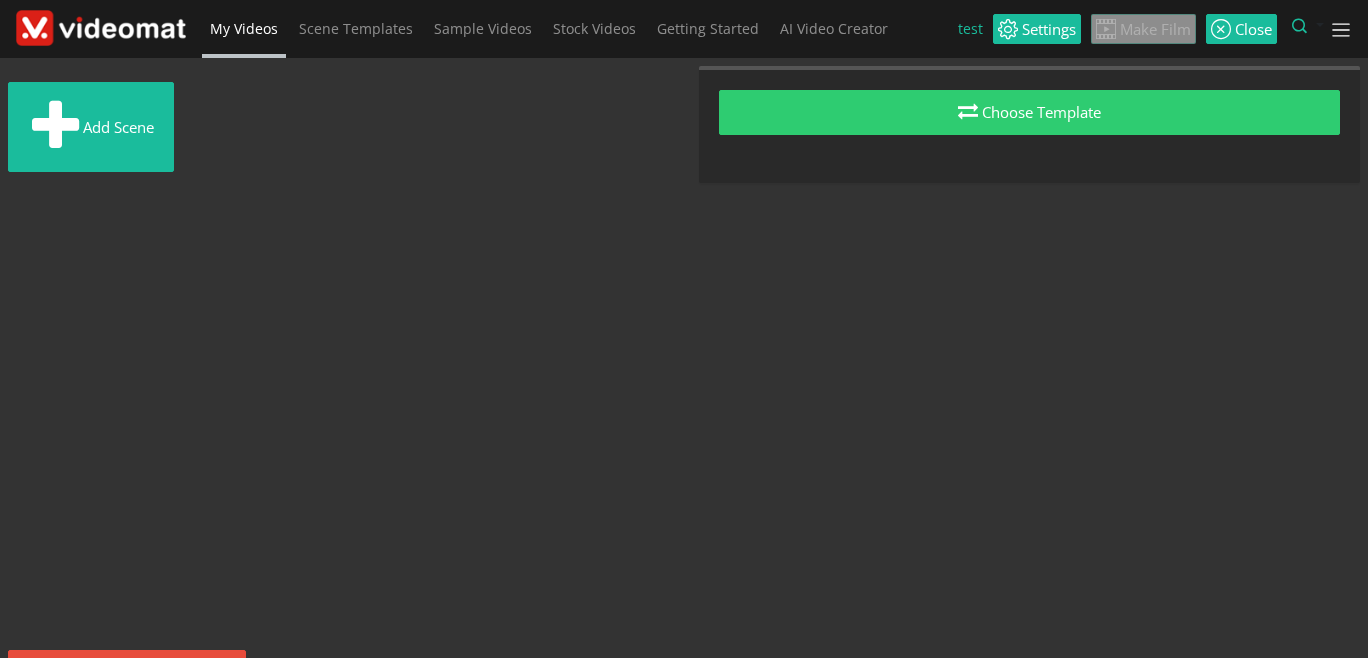 click at bounding box center [101, 28] 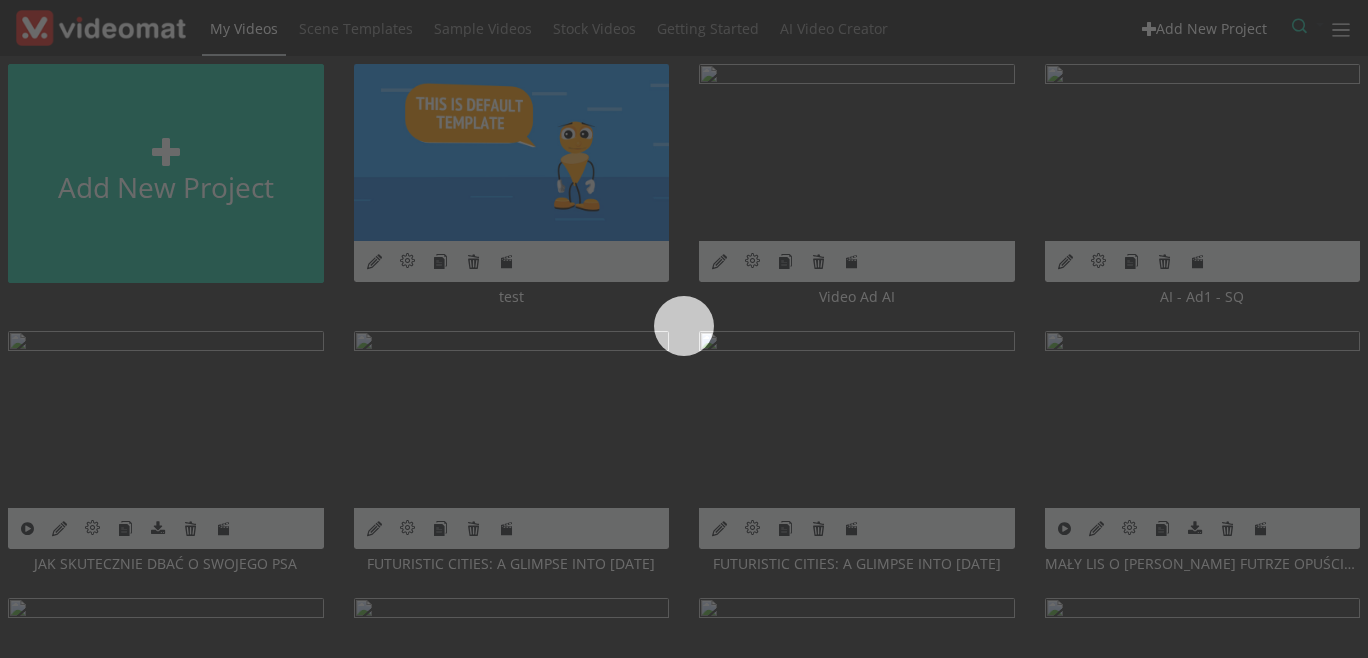 scroll, scrollTop: 0, scrollLeft: 0, axis: both 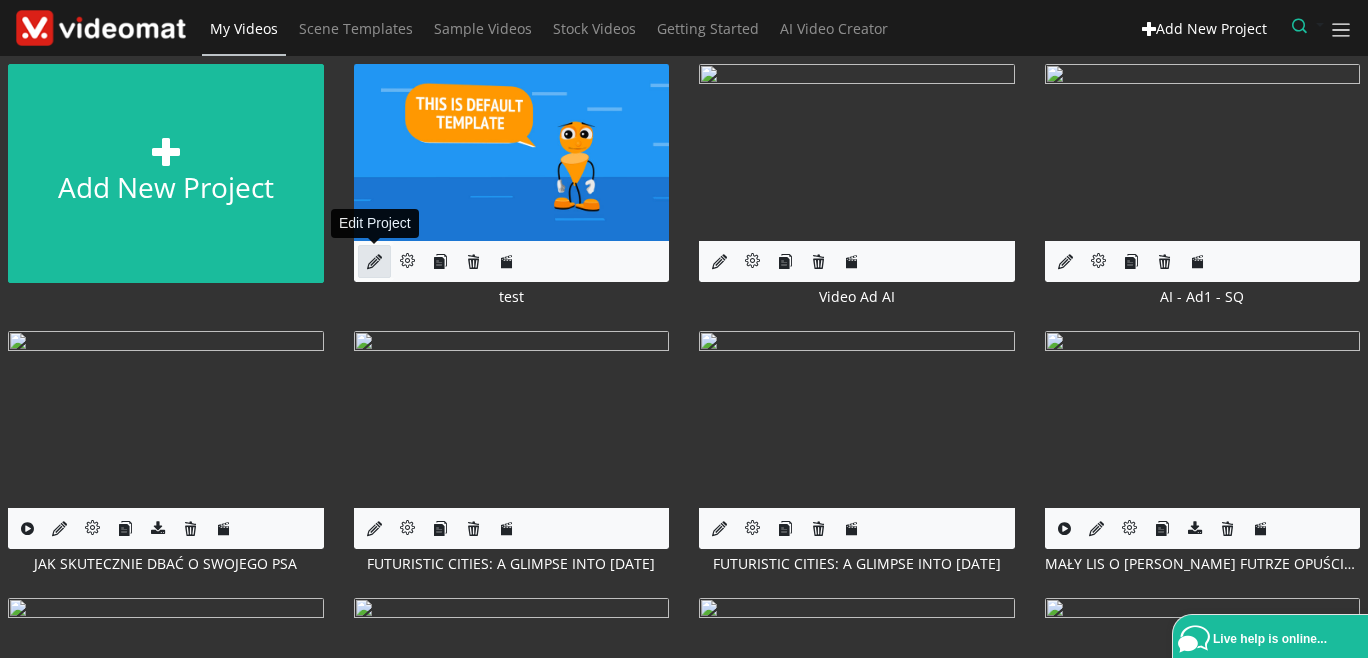 click at bounding box center [374, 261] 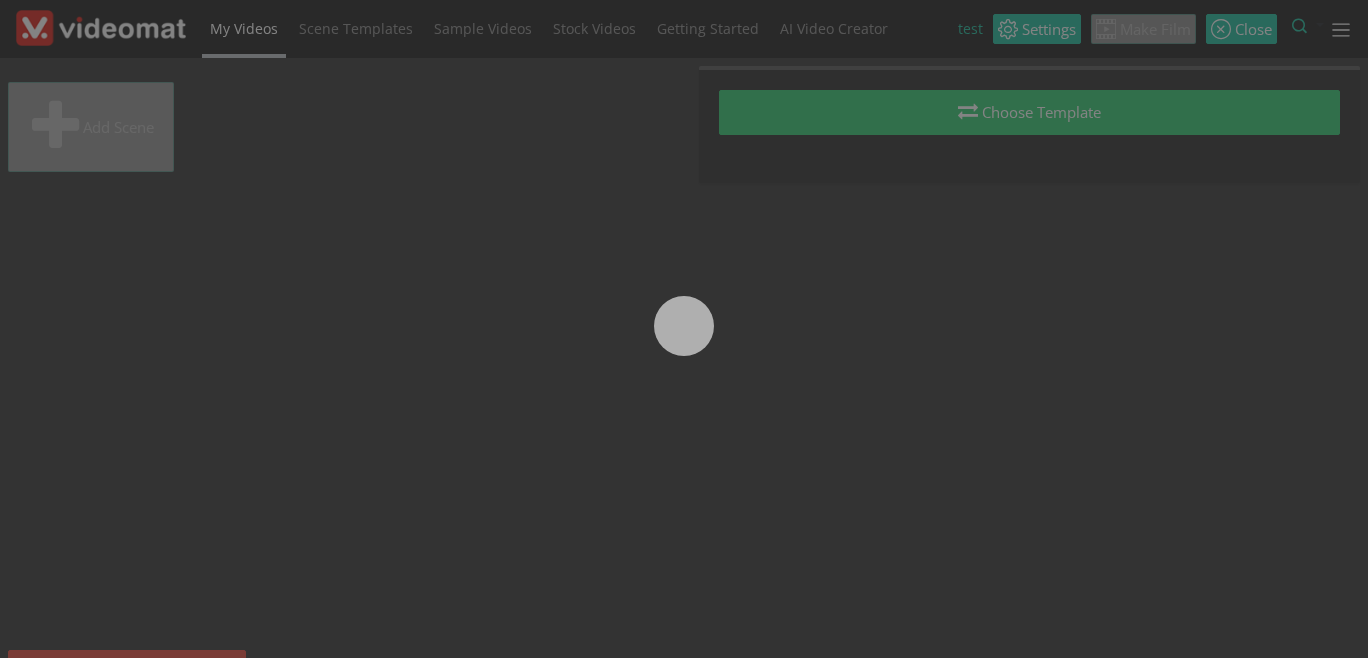 scroll, scrollTop: 0, scrollLeft: 0, axis: both 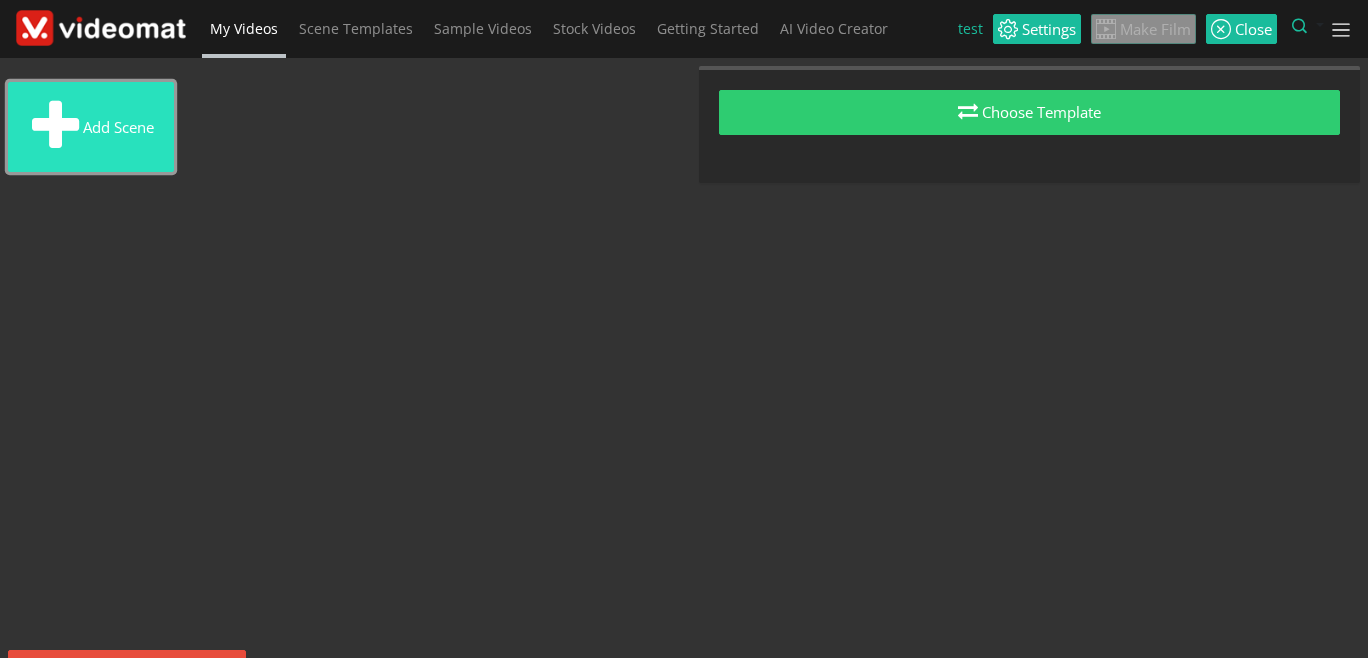 click on "Add scene" at bounding box center (91, 127) 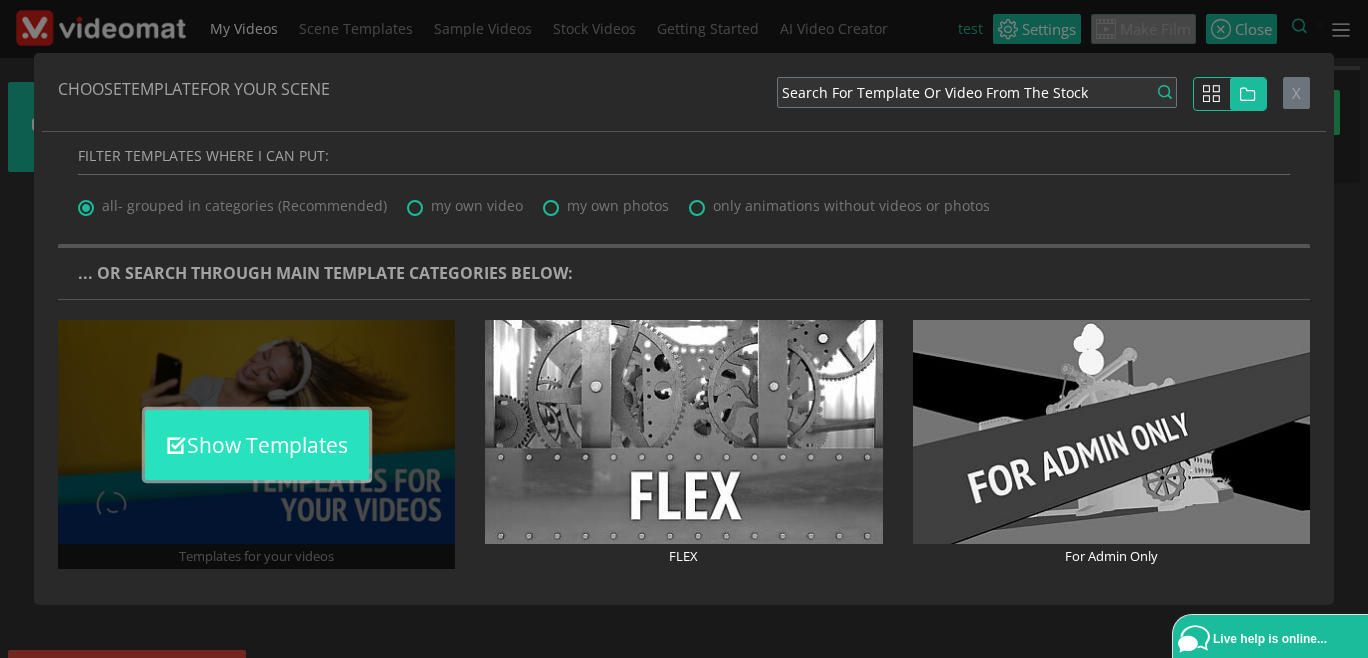 click on "Show Templates" at bounding box center [257, 445] 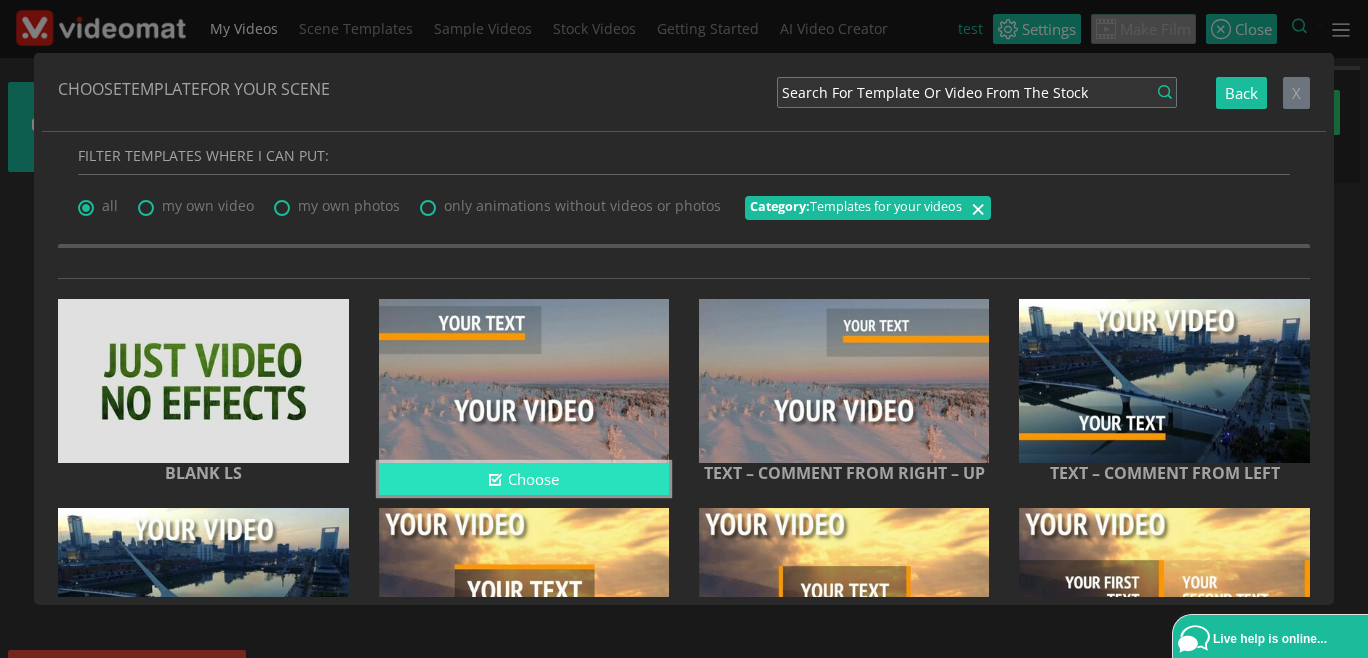 click on "Choose" at bounding box center (524, 479) 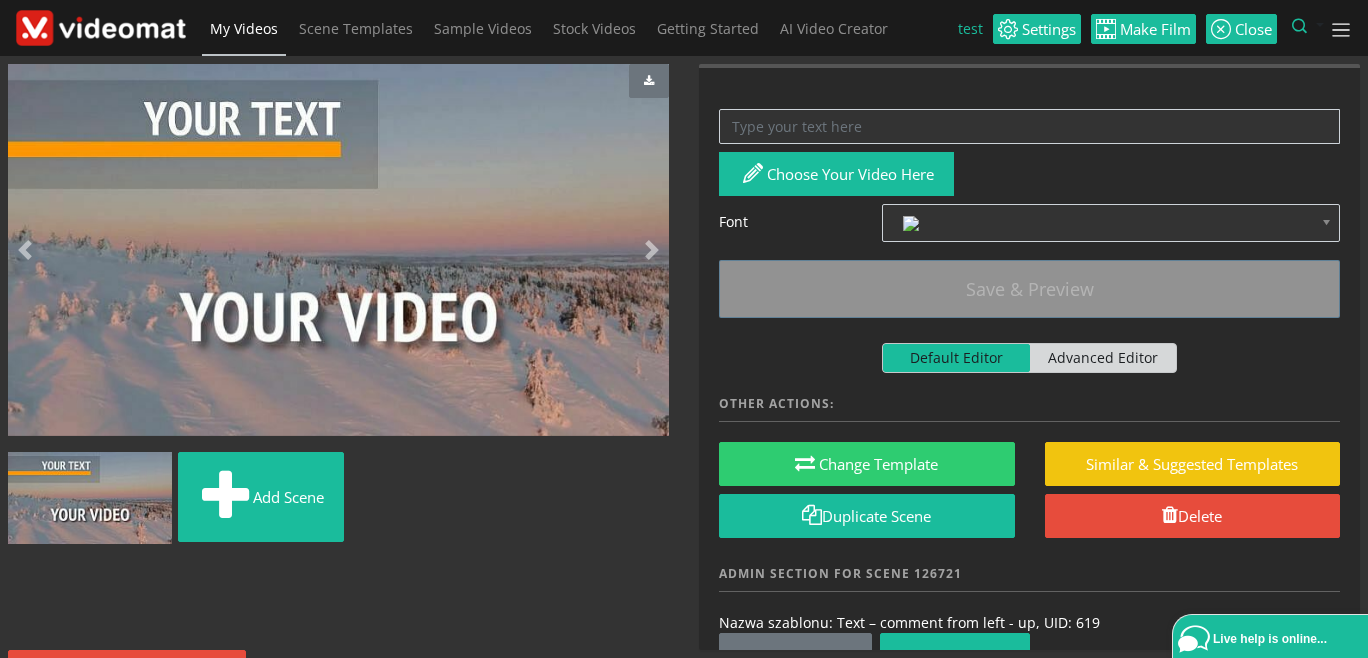 click on "My Videos" at bounding box center [244, 29] 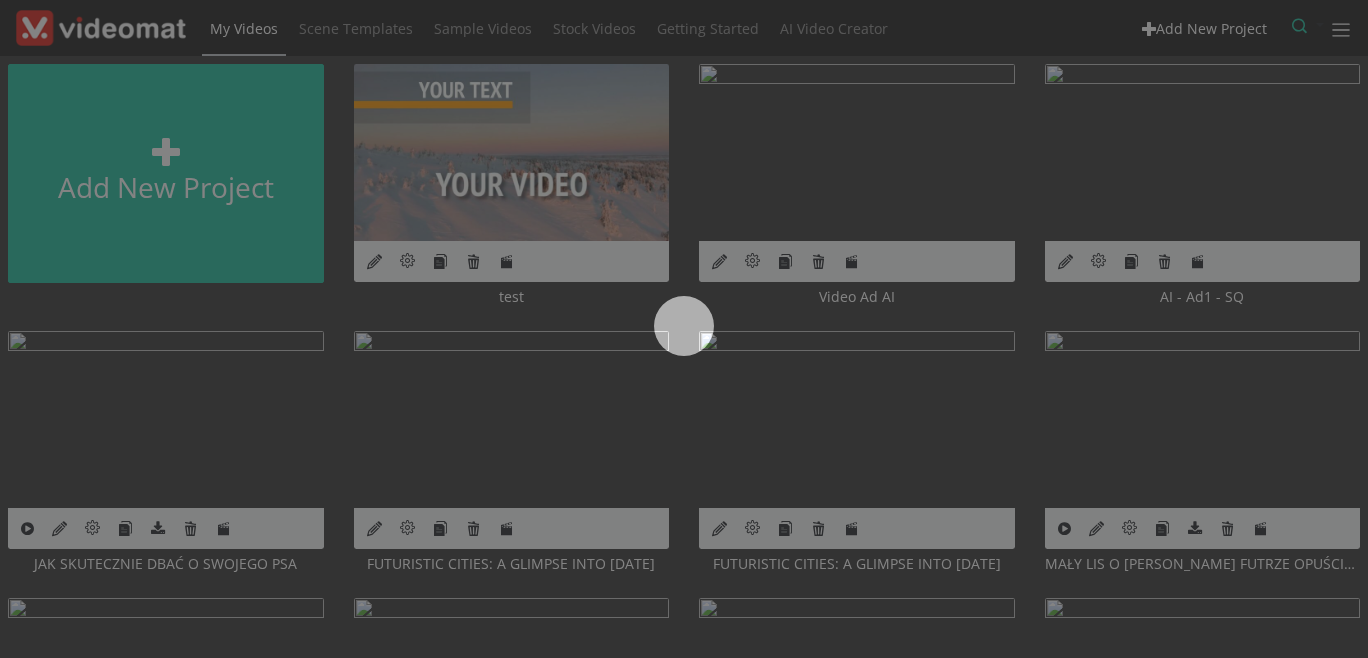 scroll, scrollTop: 0, scrollLeft: 0, axis: both 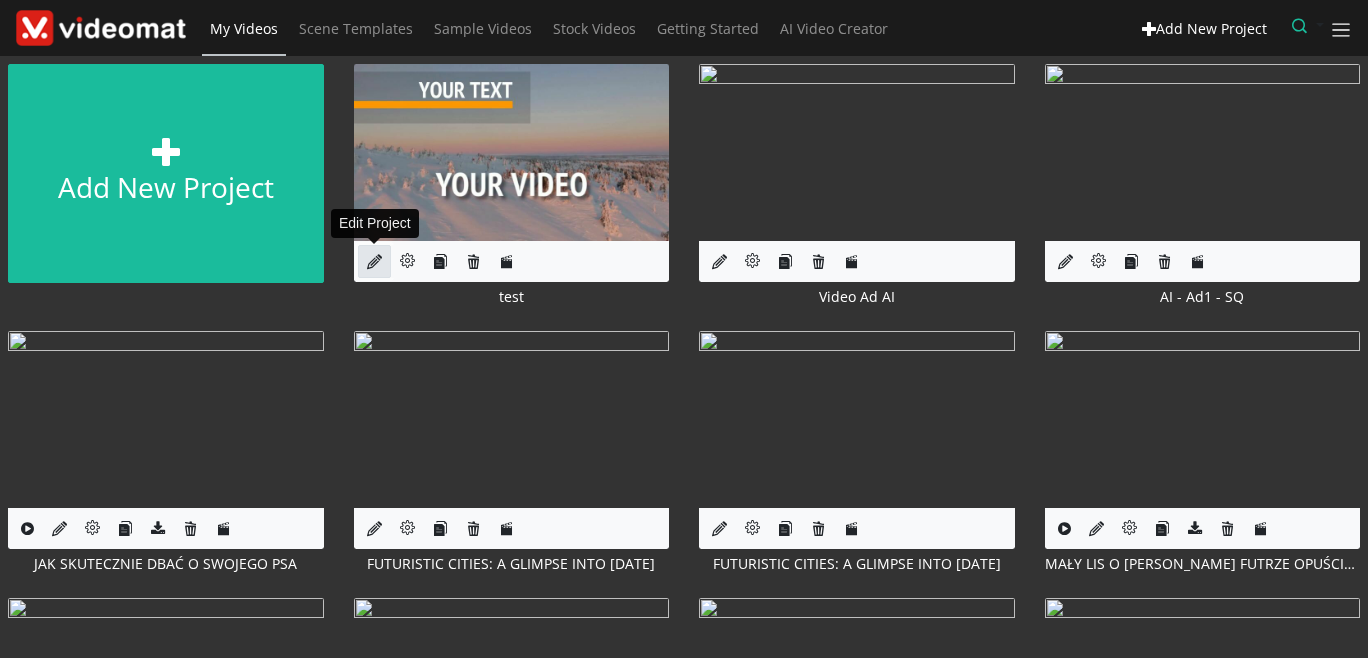 click at bounding box center [374, 261] 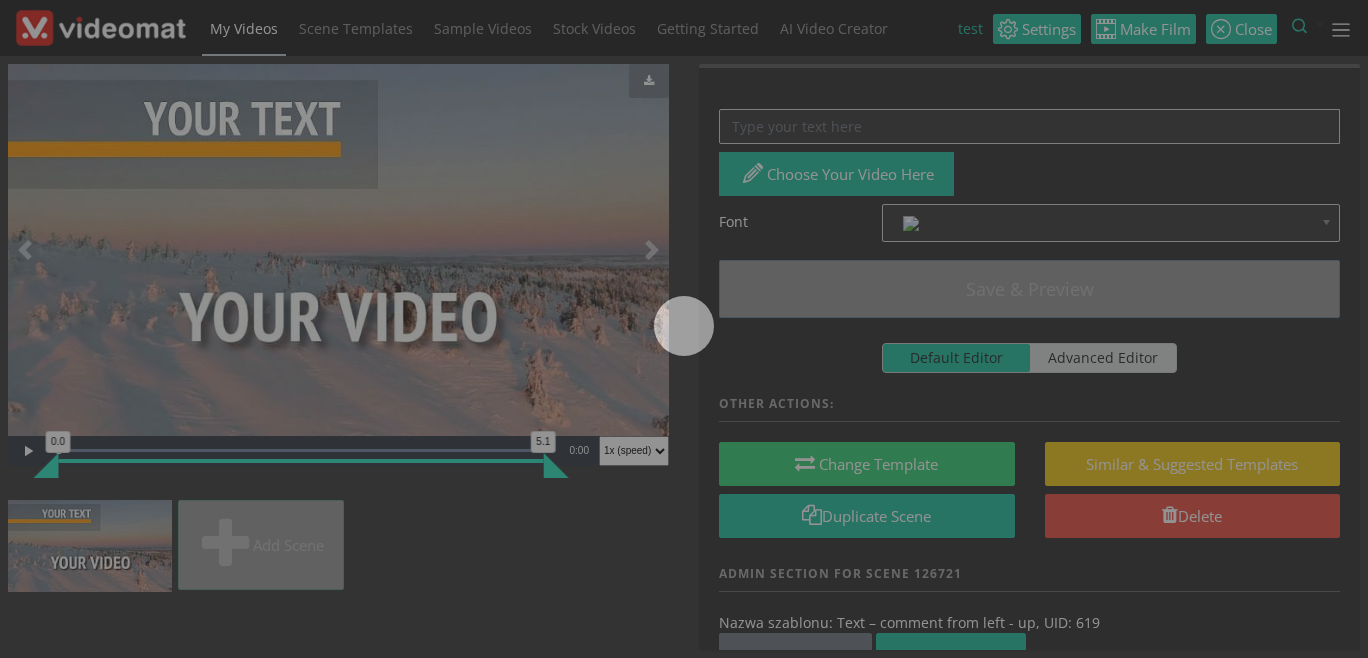 scroll, scrollTop: 0, scrollLeft: 0, axis: both 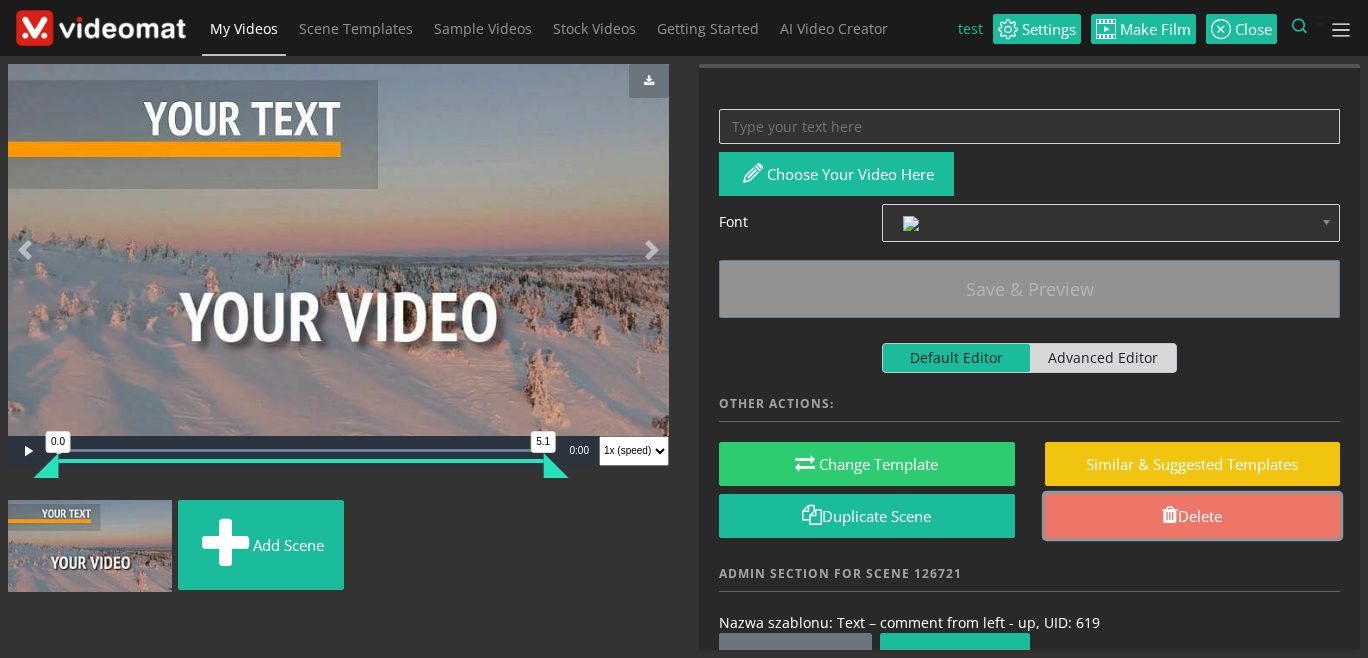 click on "Delete" at bounding box center (1193, 516) 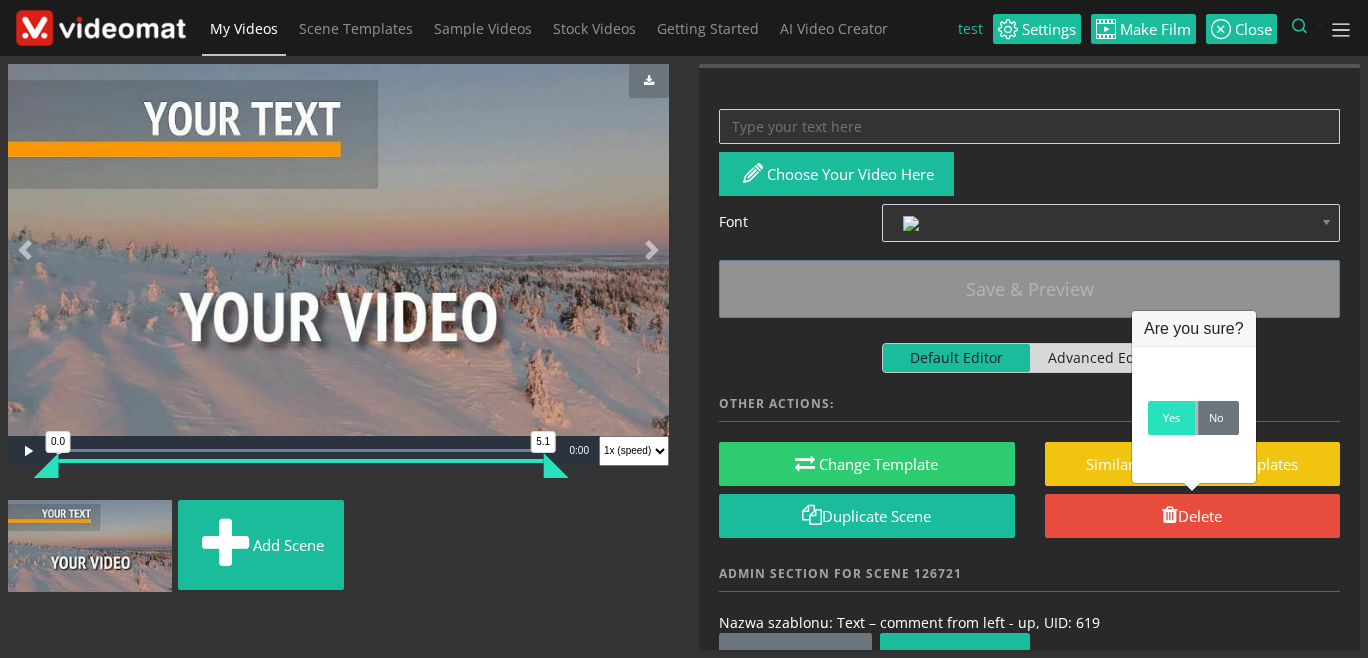 click on "Yes" at bounding box center [1171, 418] 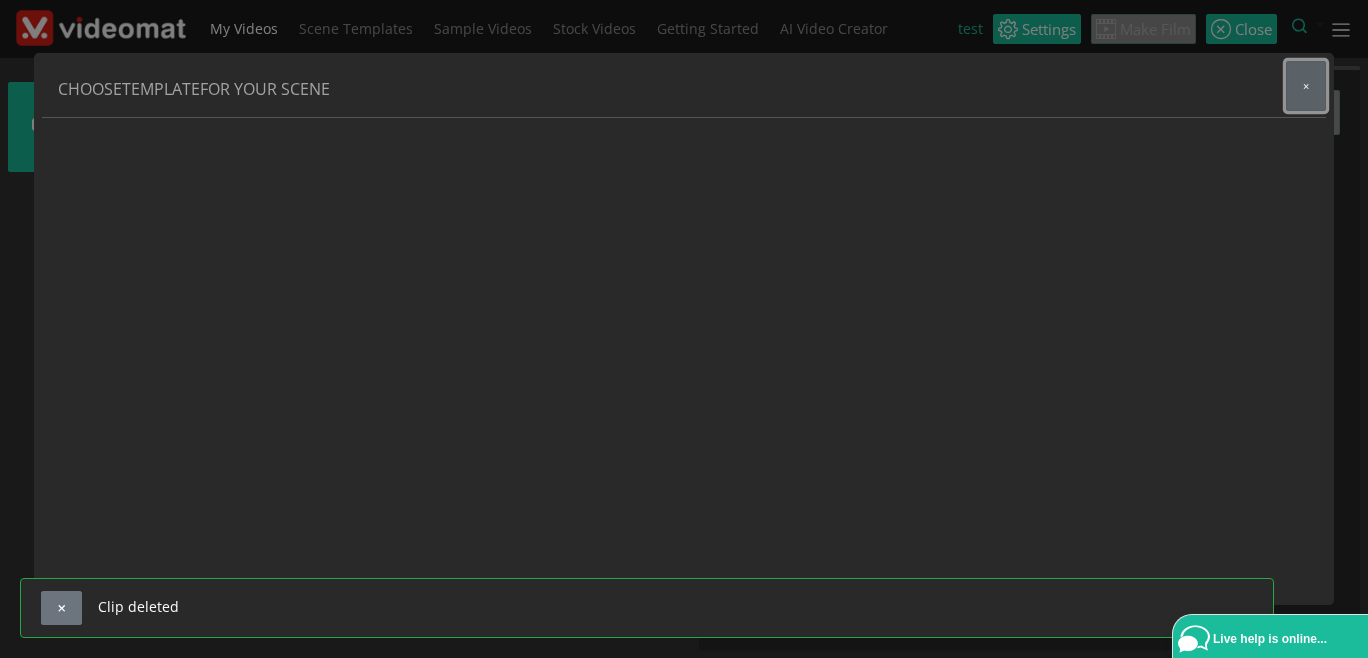 click on "×" at bounding box center (1306, 86) 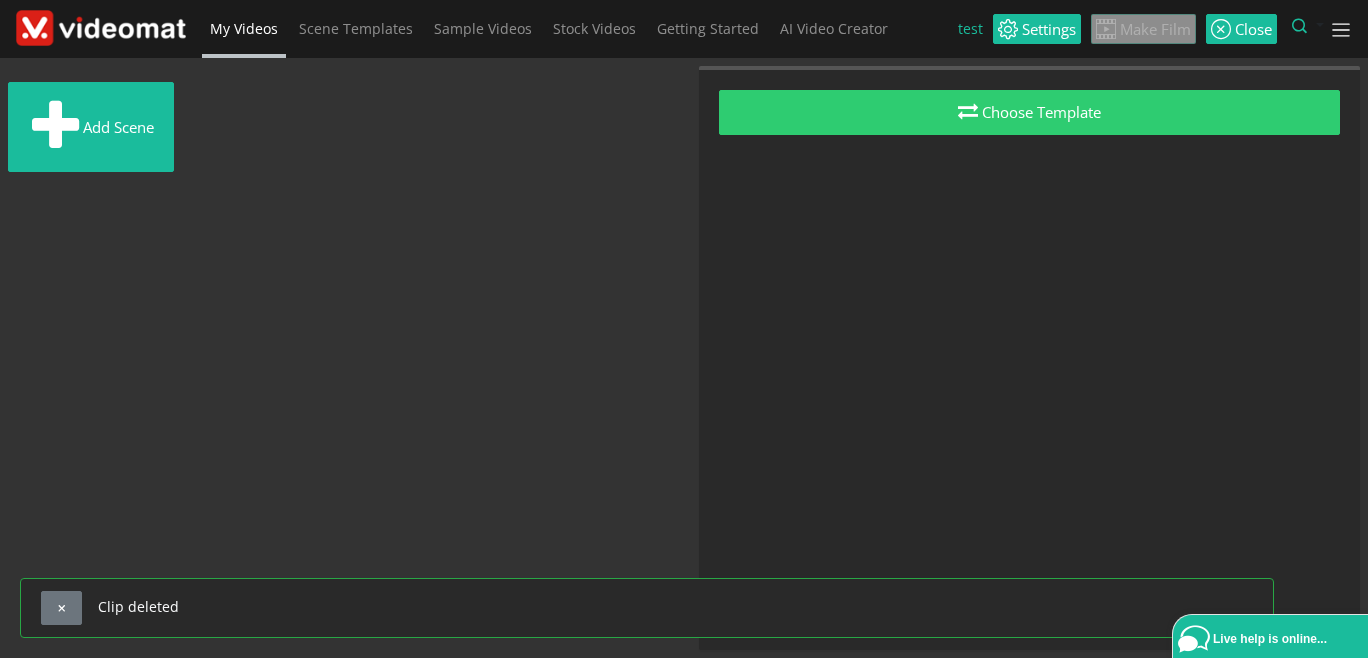 click at bounding box center [101, 28] 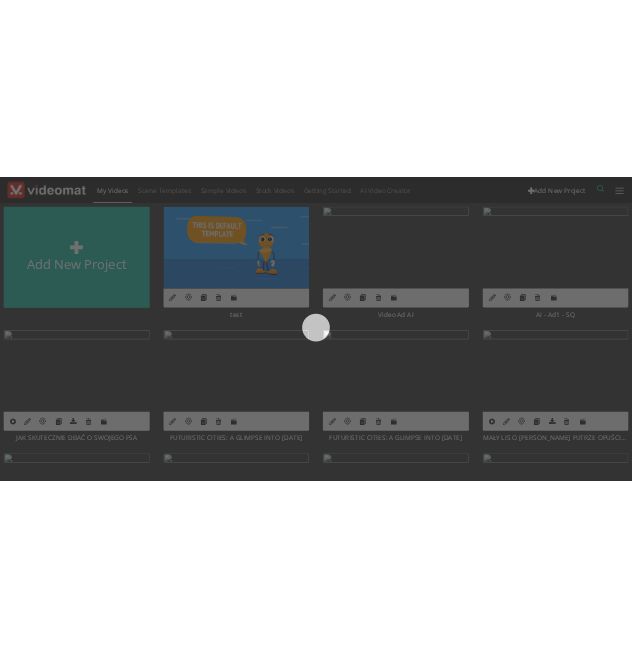scroll, scrollTop: 0, scrollLeft: 0, axis: both 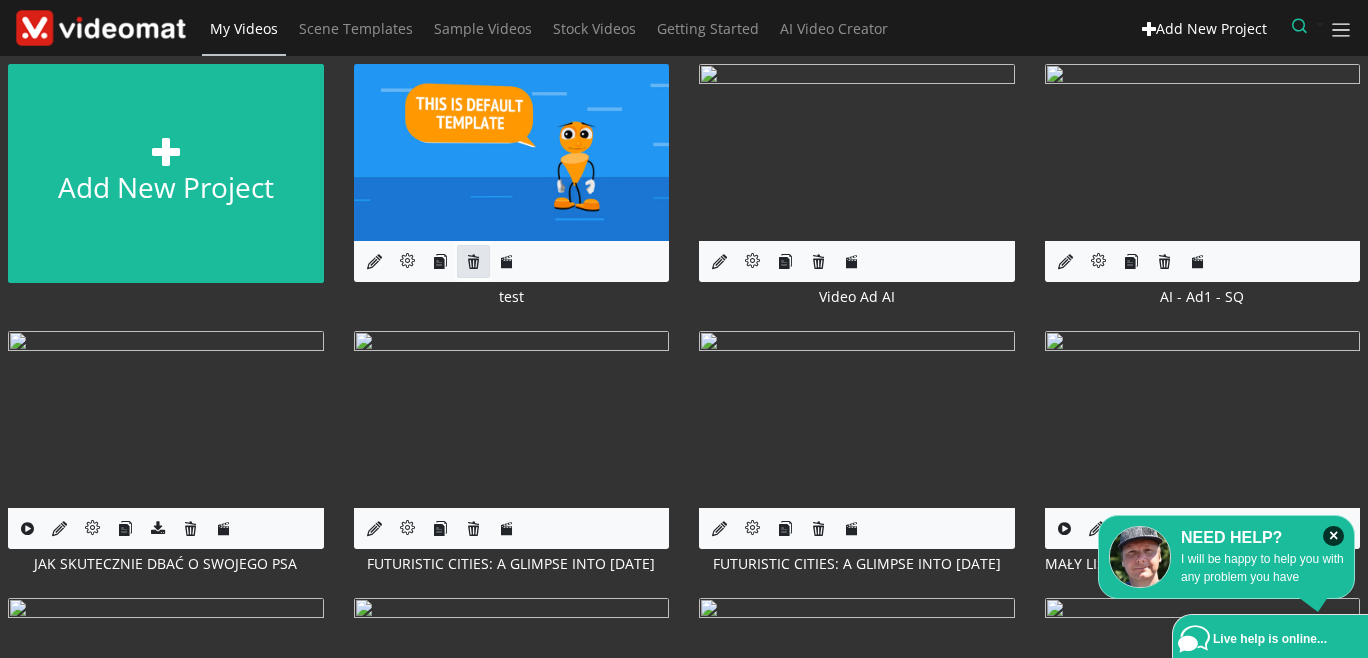 click at bounding box center [473, 261] 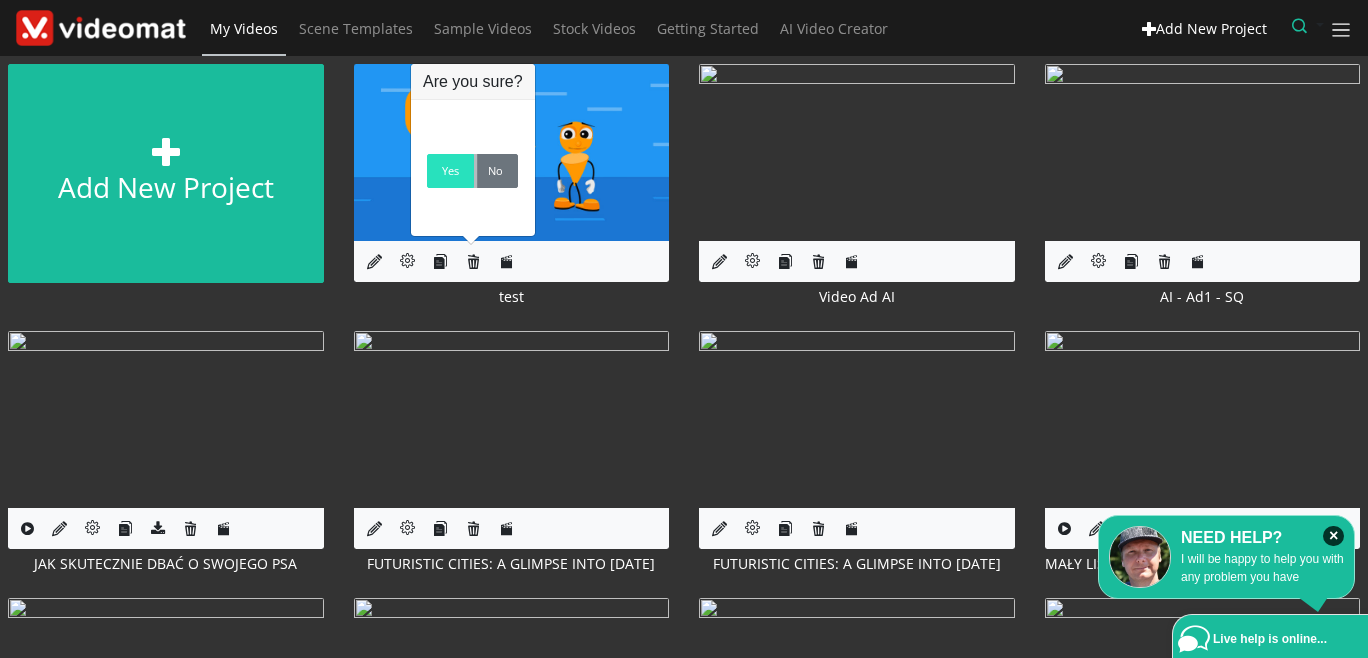 click on "Yes" at bounding box center (450, 171) 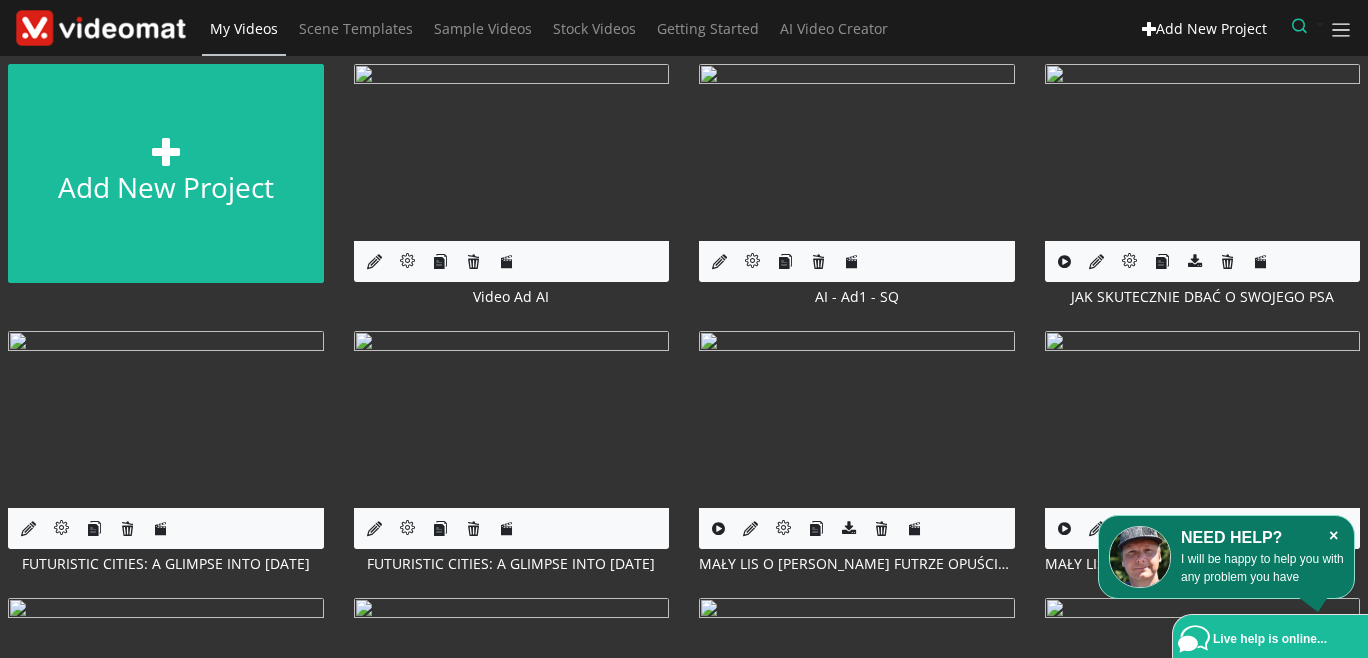 click on "×" at bounding box center [1333, 536] 